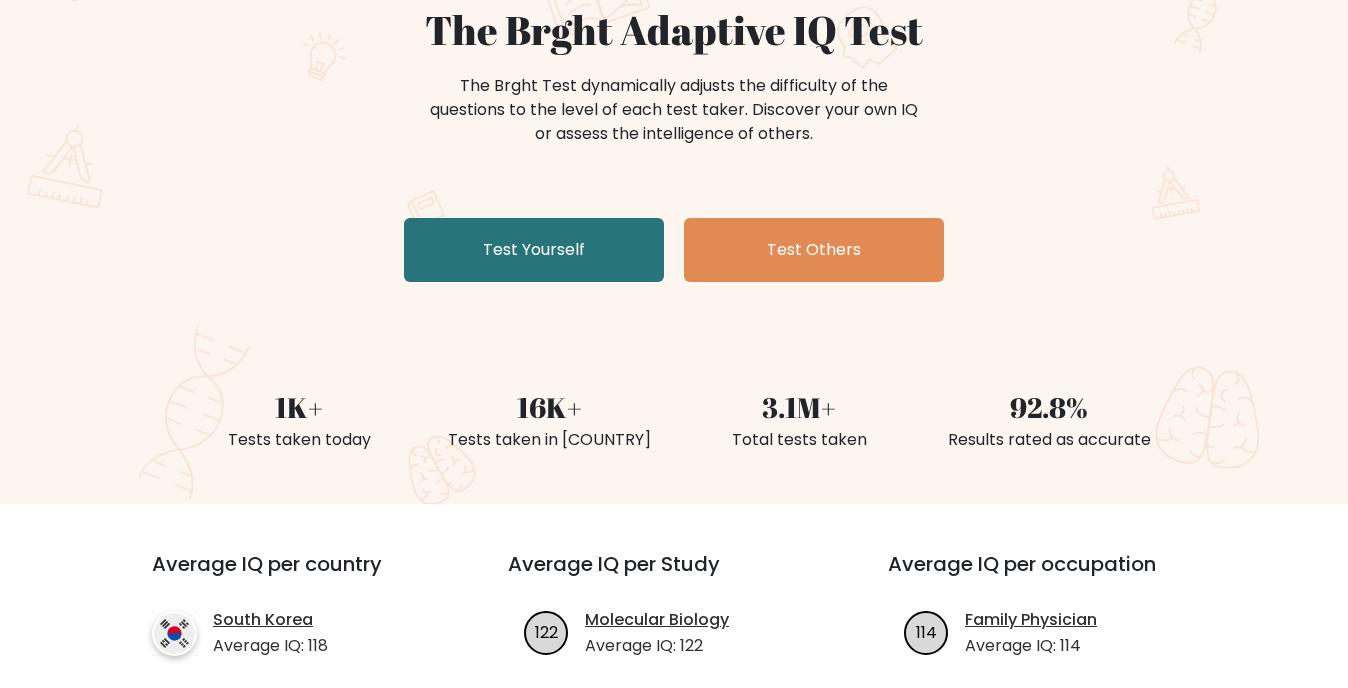 scroll, scrollTop: 200, scrollLeft: 0, axis: vertical 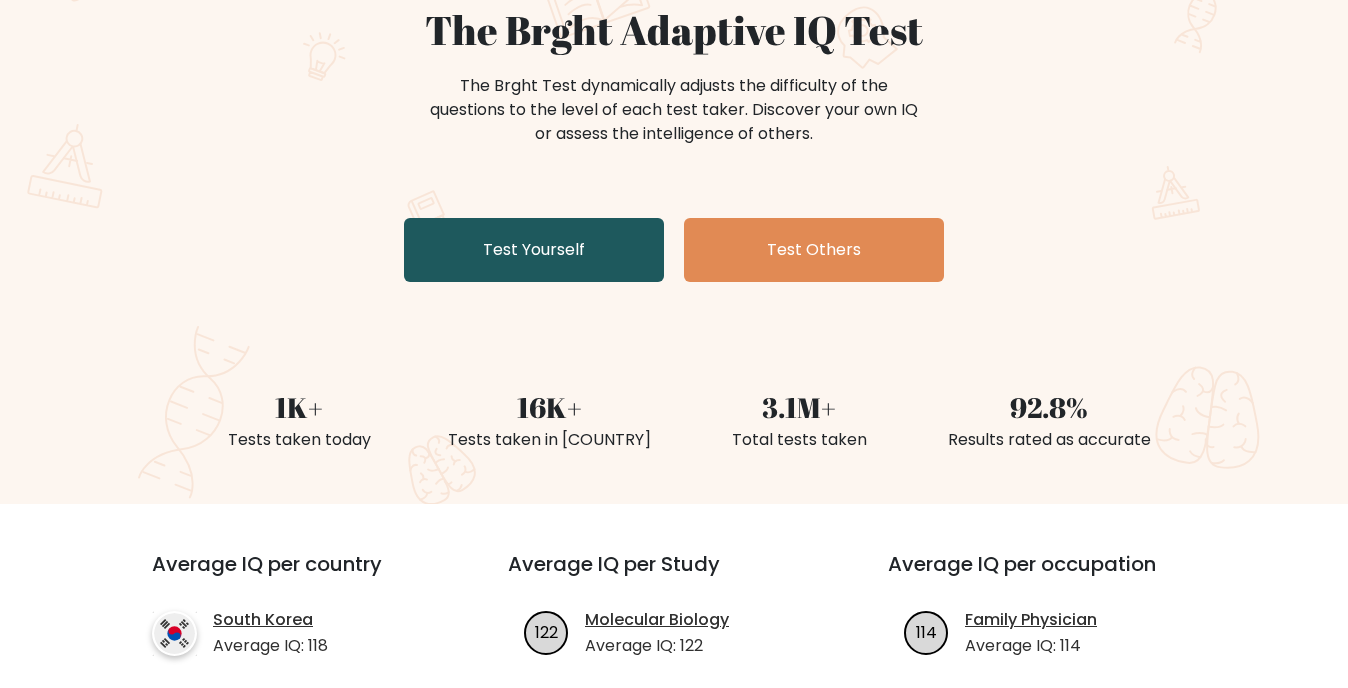 click on "Test Yourself" at bounding box center [534, 250] 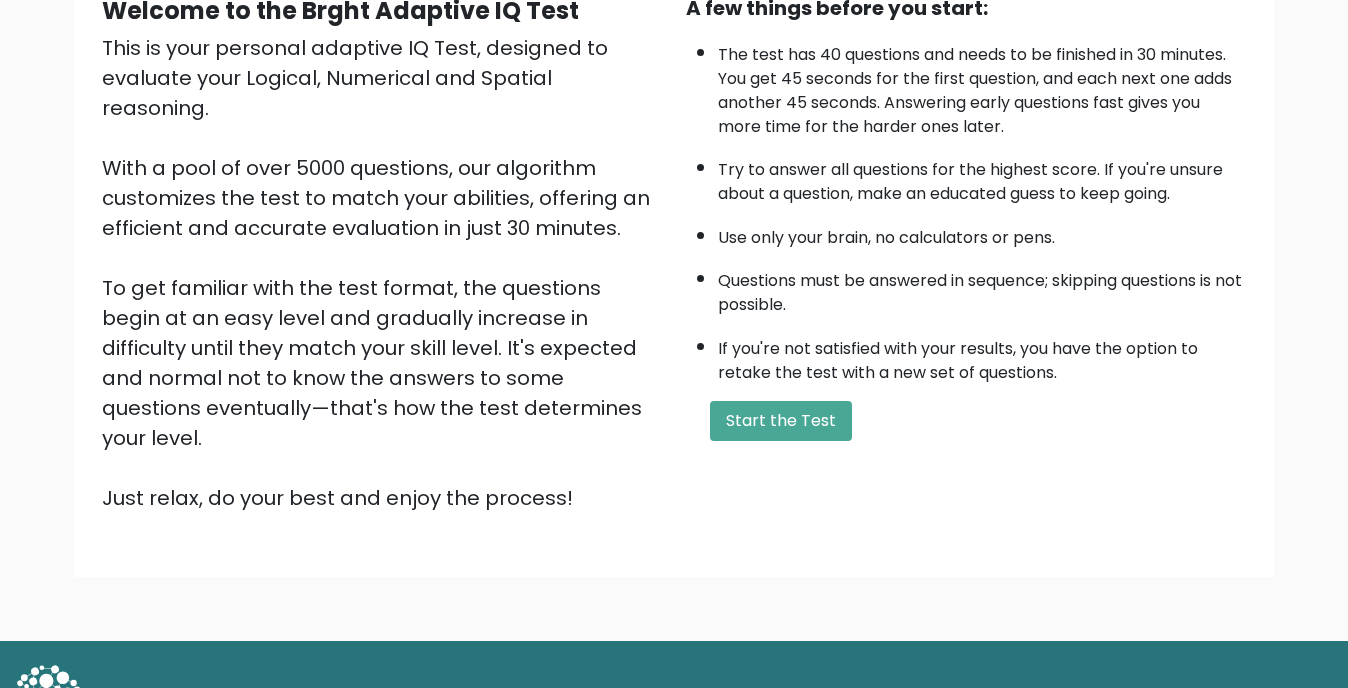 scroll, scrollTop: 228, scrollLeft: 0, axis: vertical 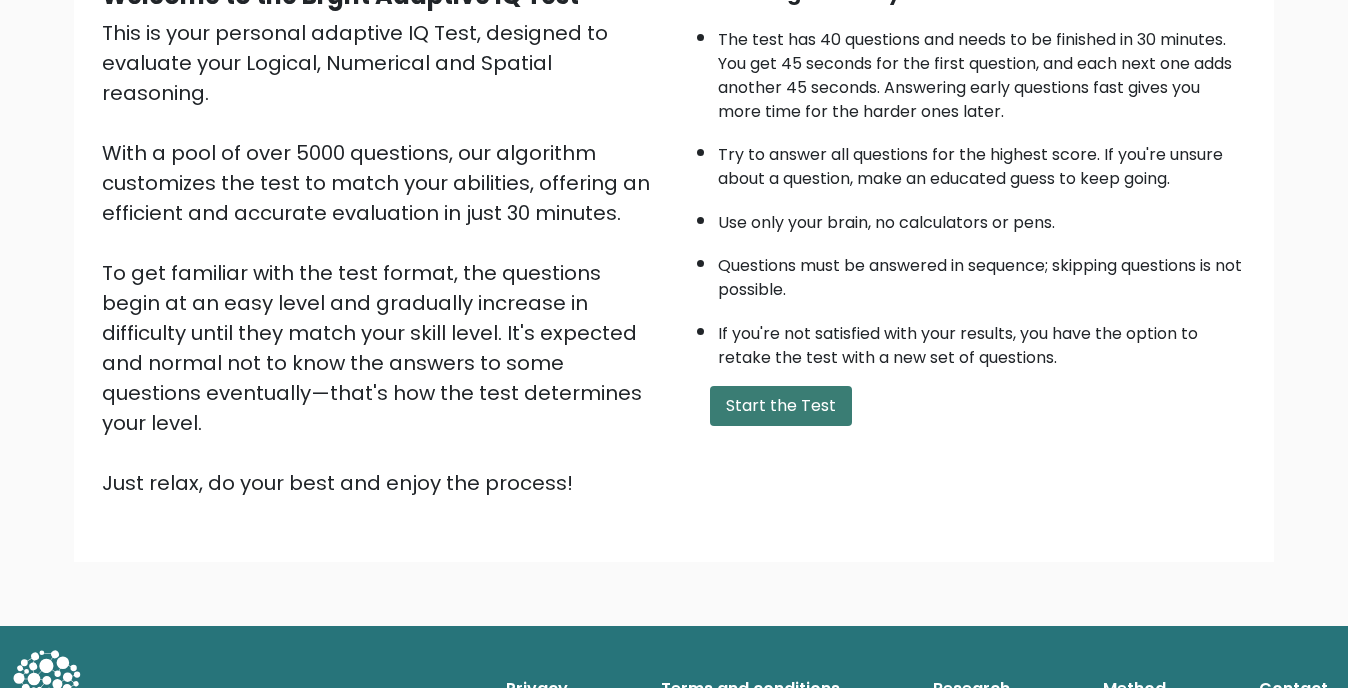 click on "Start the Test" at bounding box center (781, 406) 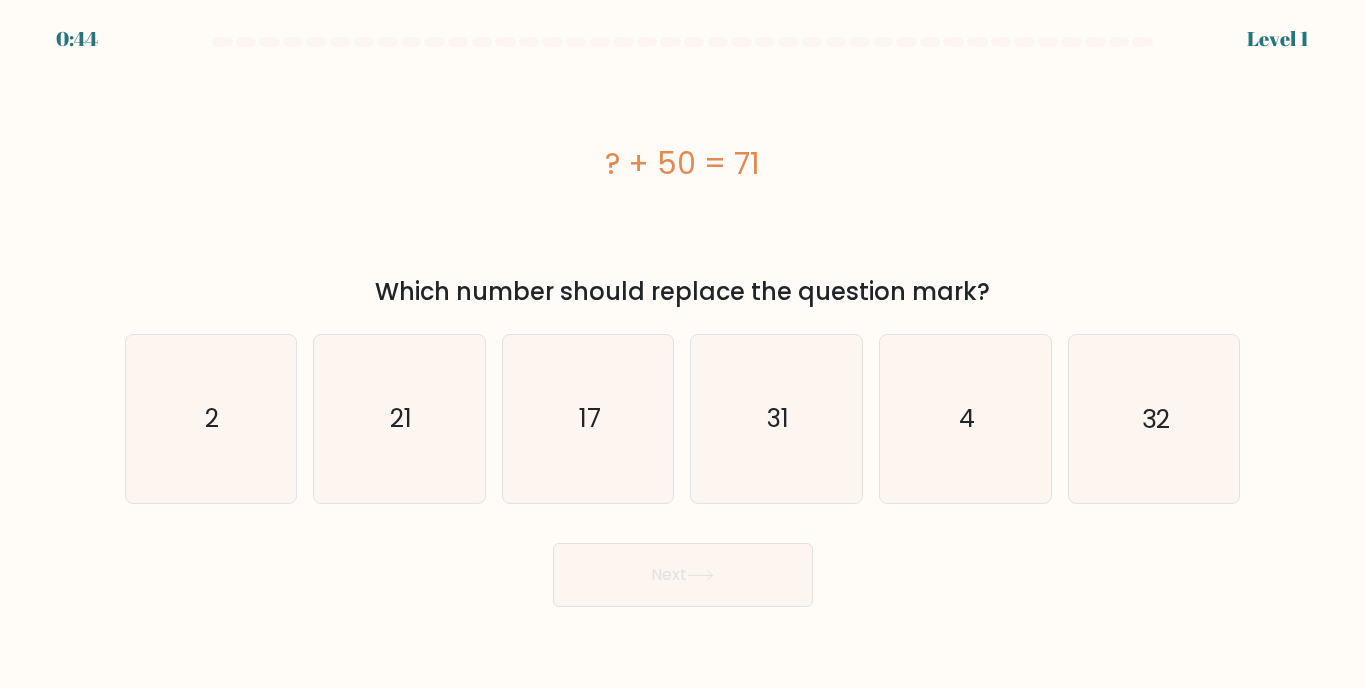 scroll, scrollTop: 0, scrollLeft: 0, axis: both 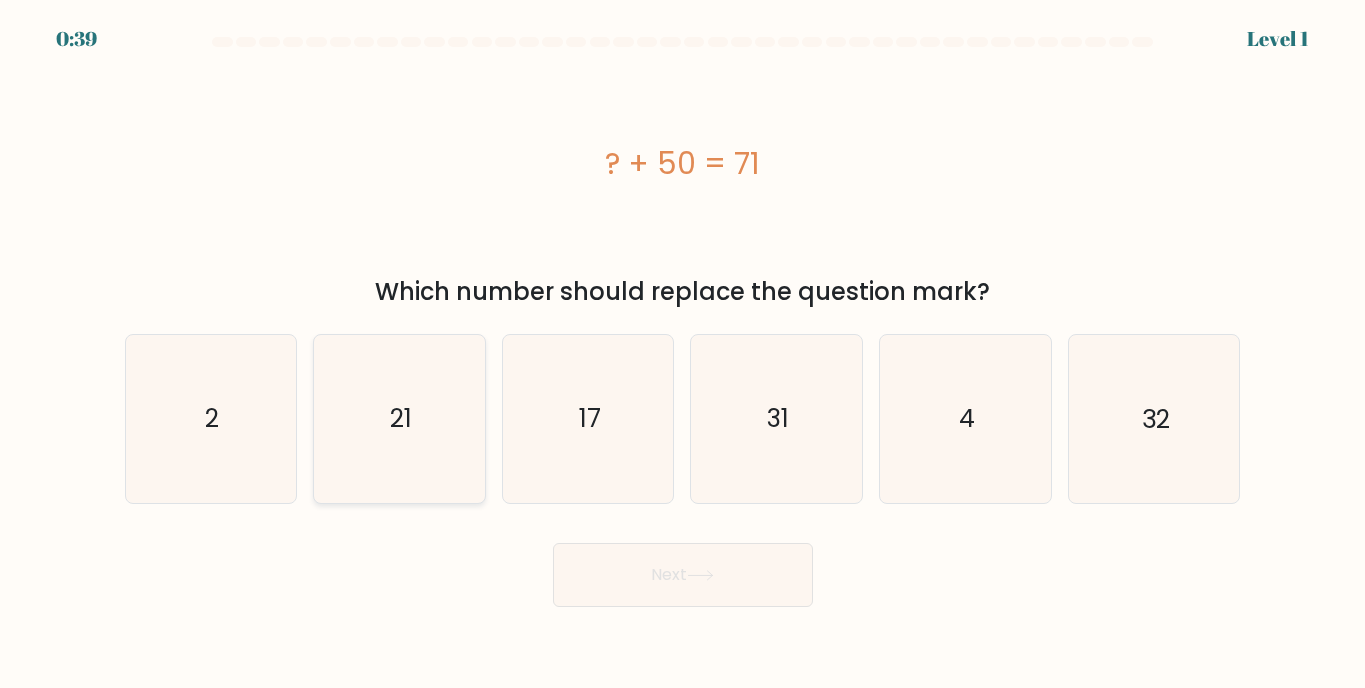 click on "21" 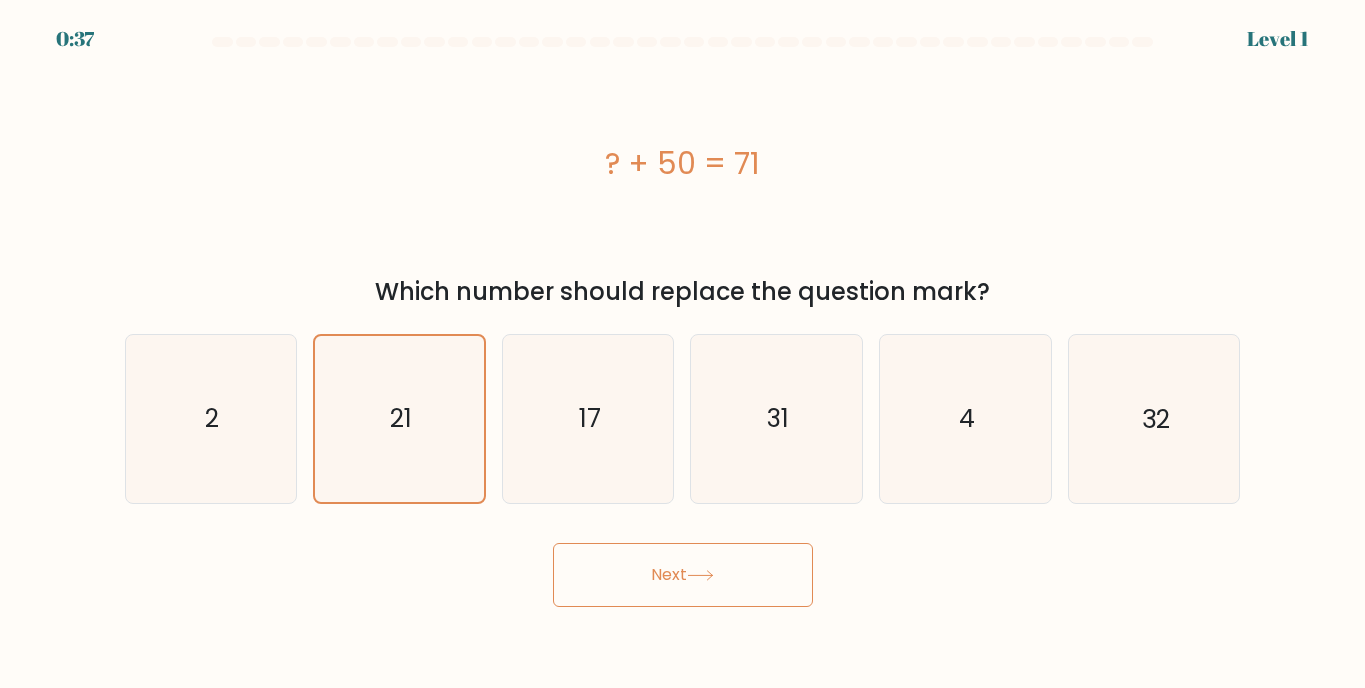 click on "Next" at bounding box center [683, 575] 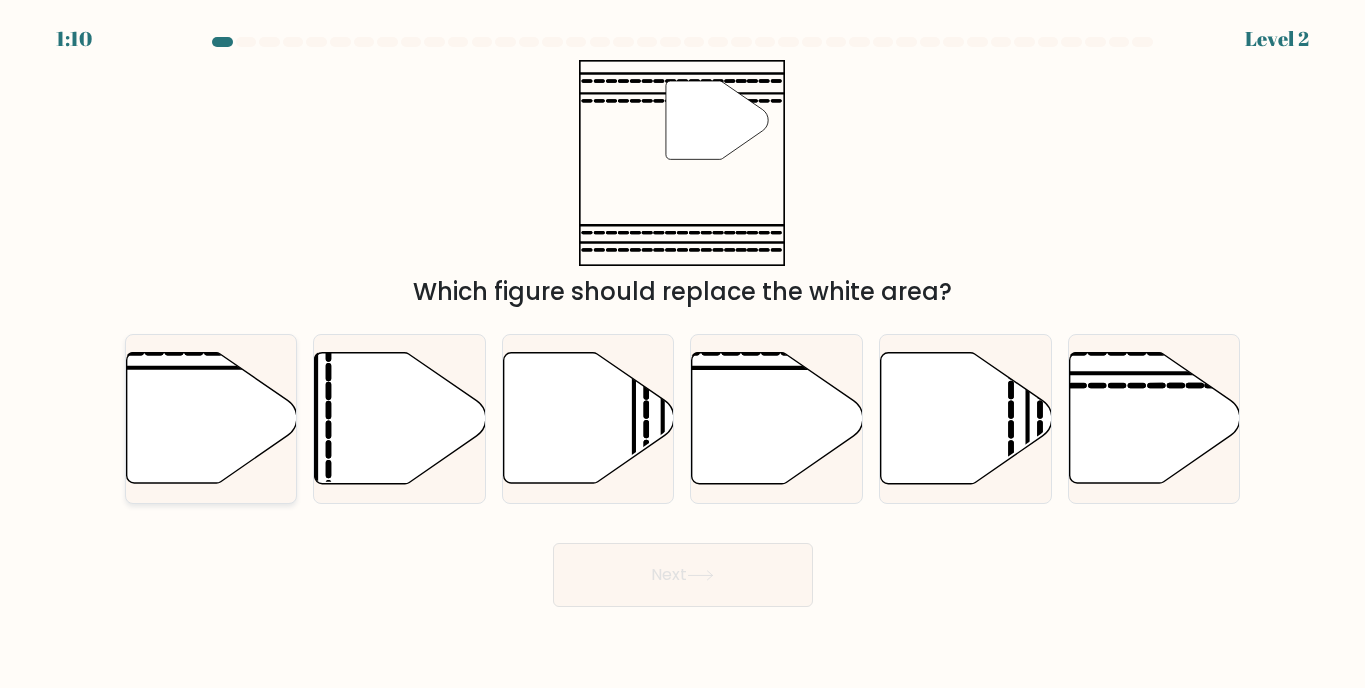 click 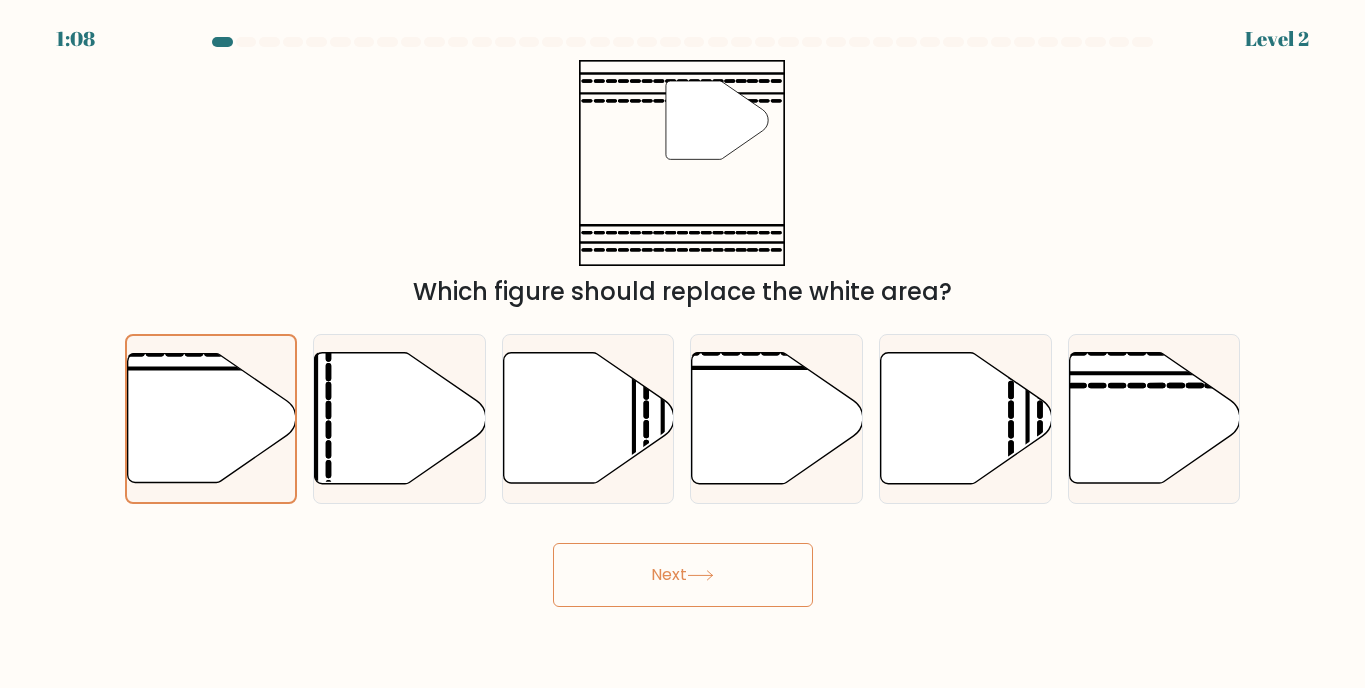 click on "Next" at bounding box center [683, 575] 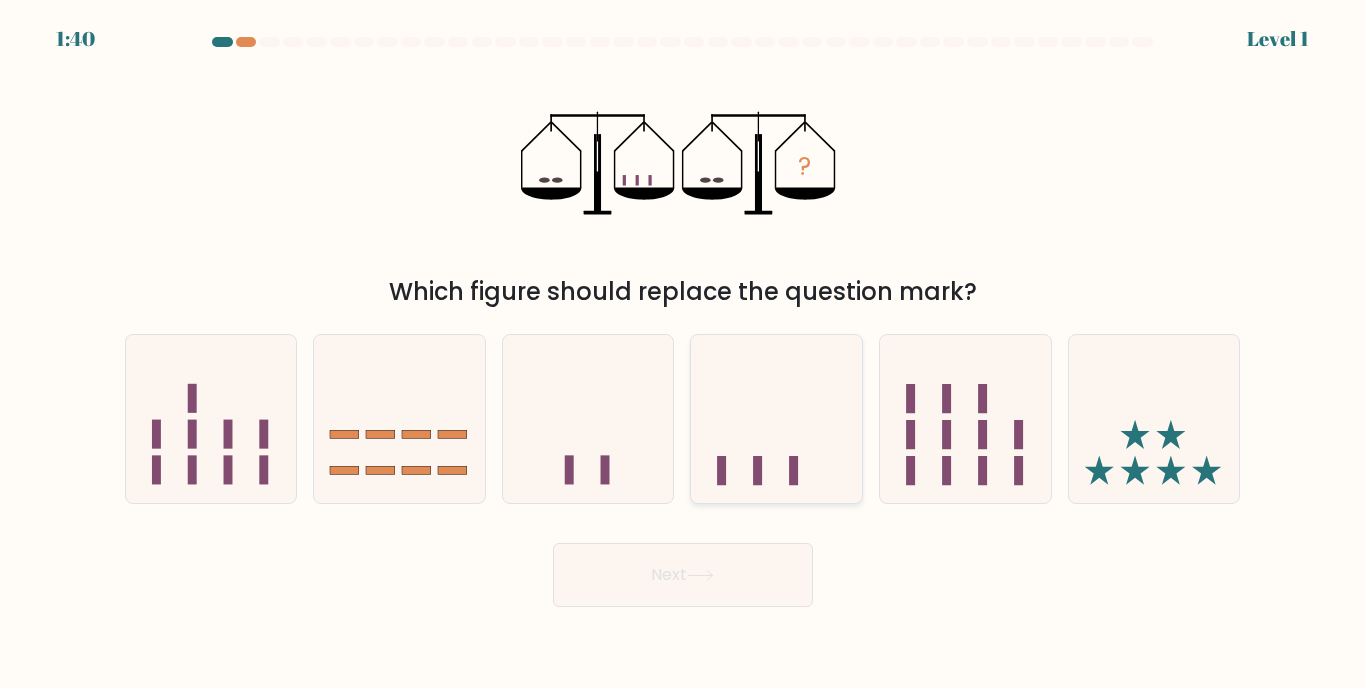 click 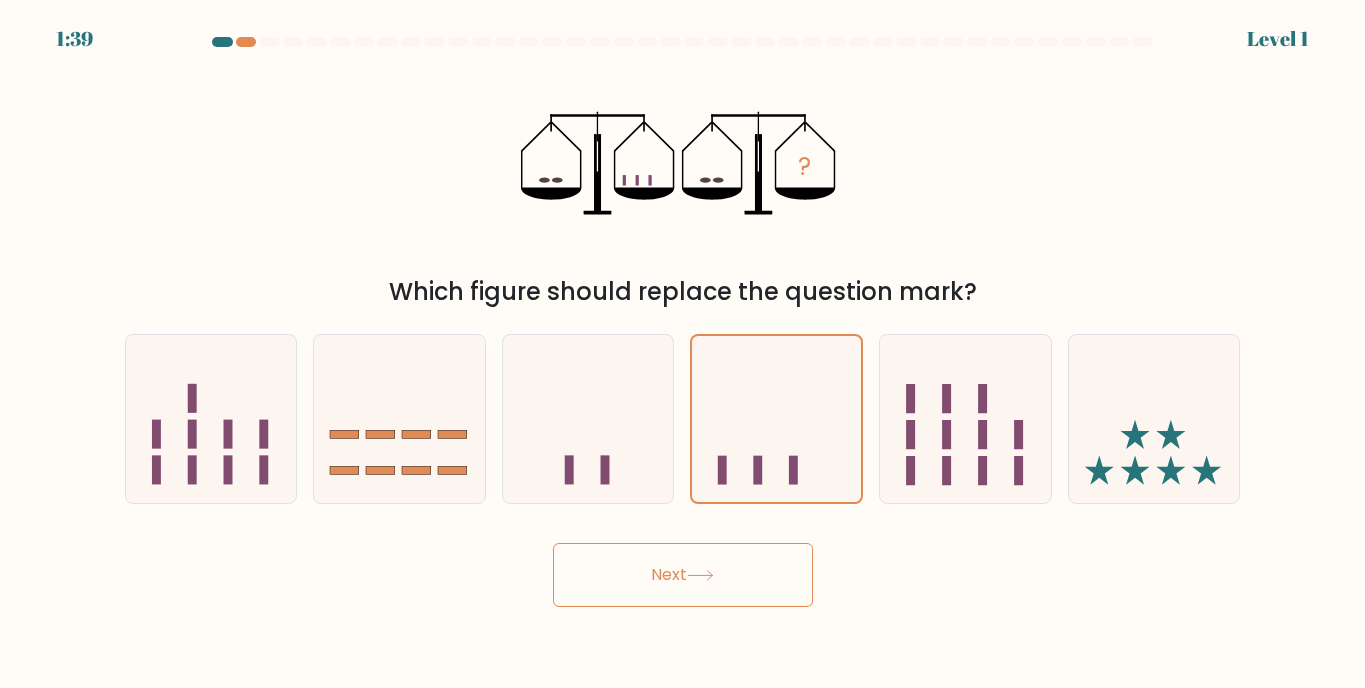 click on "Next" at bounding box center (683, 575) 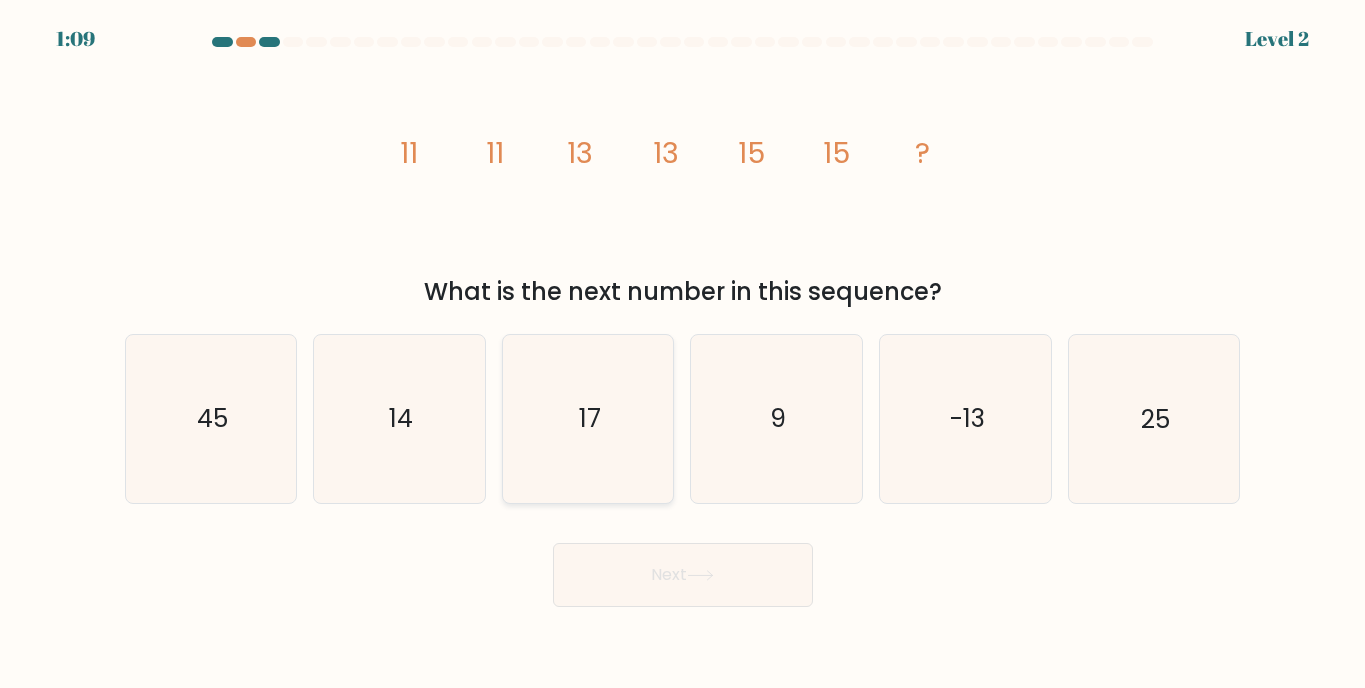 click on "17" 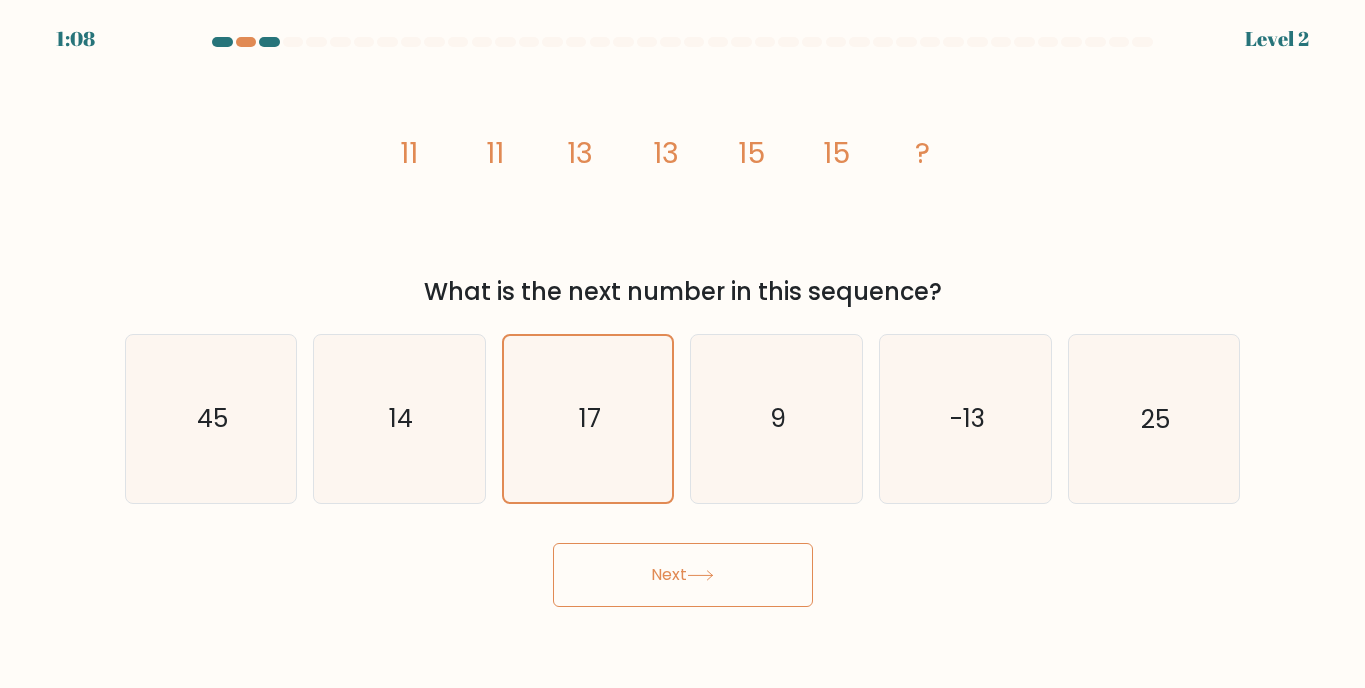 click on "Next" at bounding box center [683, 575] 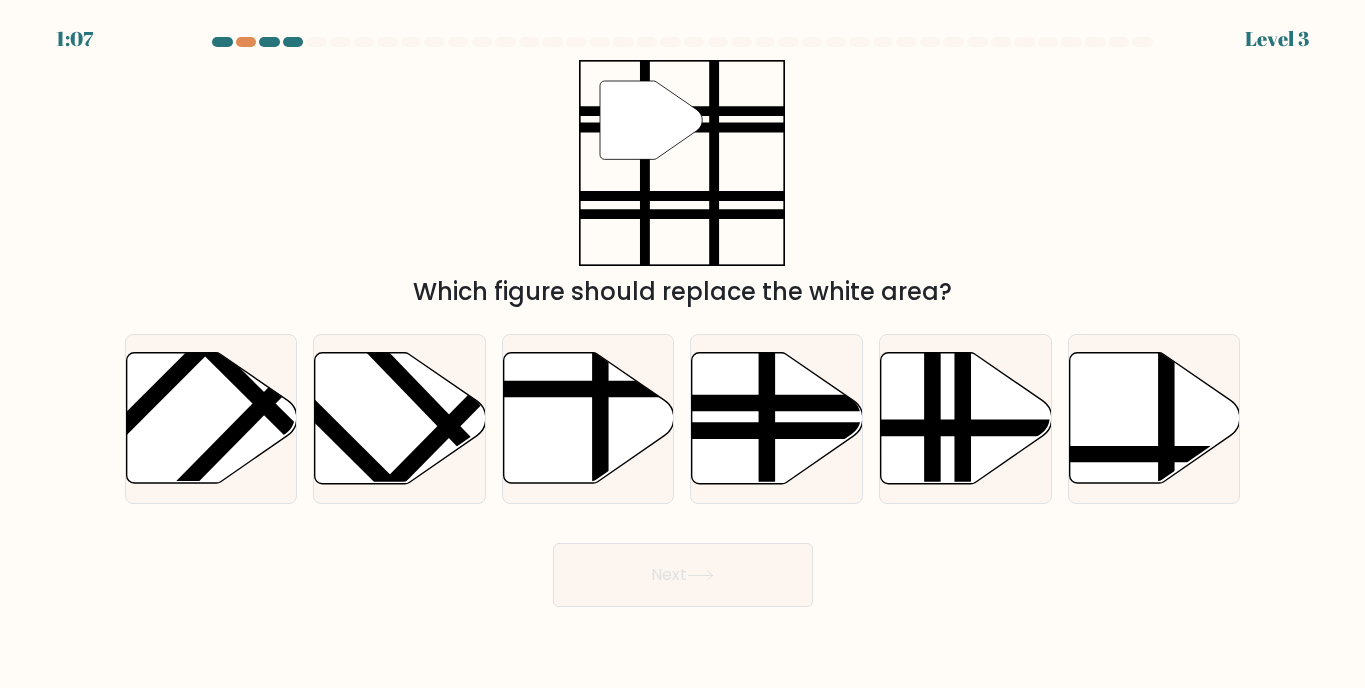 click on "Next" at bounding box center [683, 575] 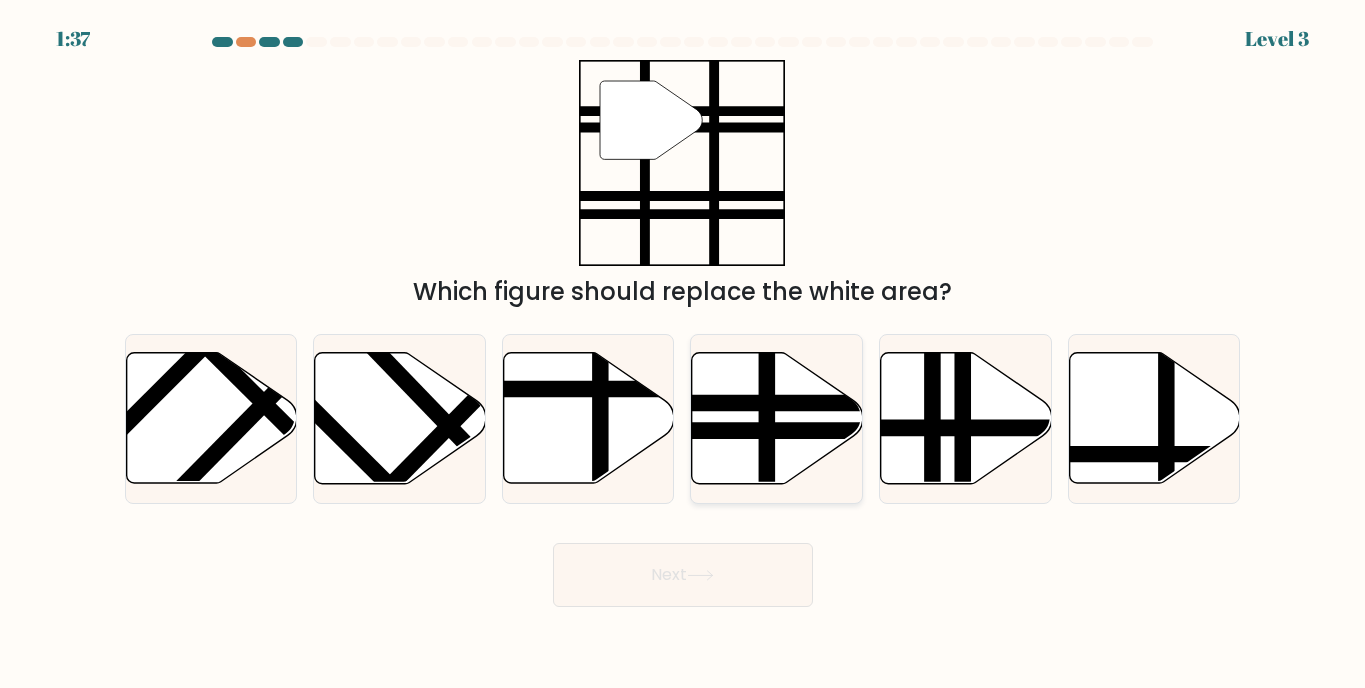 click 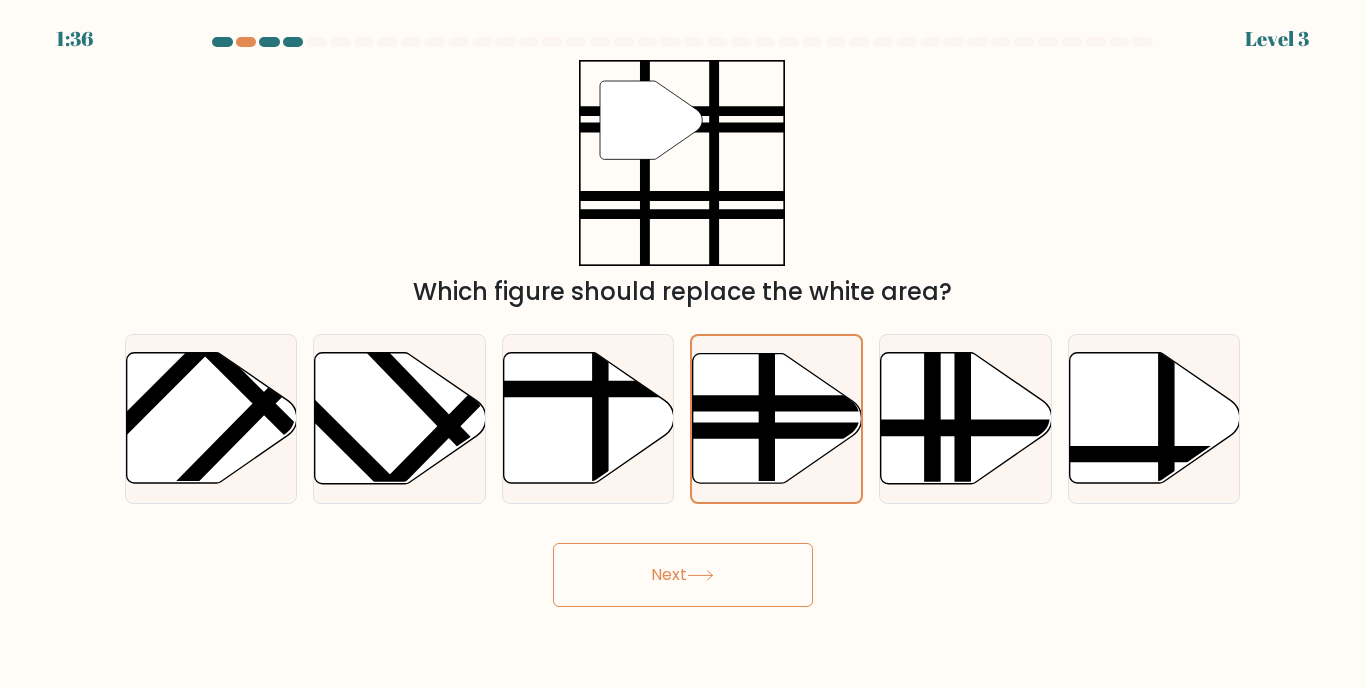 click on "Next" at bounding box center [683, 575] 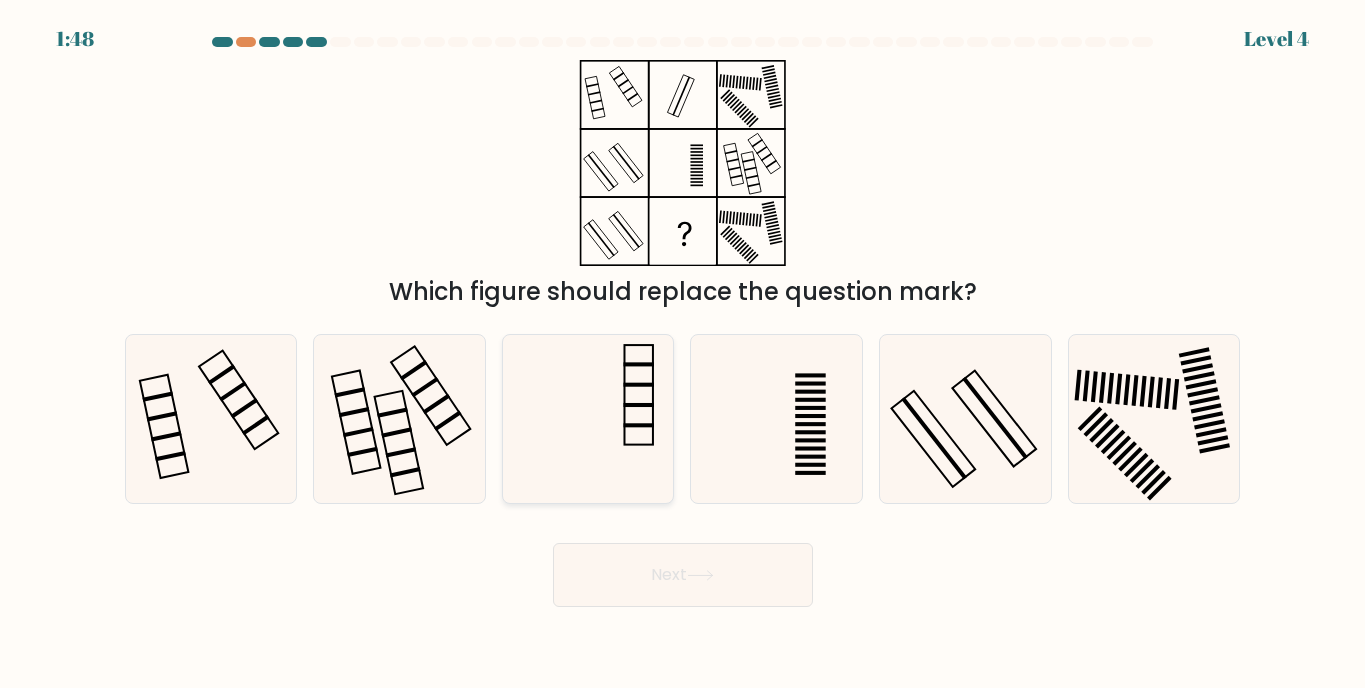 drag, startPoint x: 645, startPoint y: 374, endPoint x: 624, endPoint y: 416, distance: 46.957428 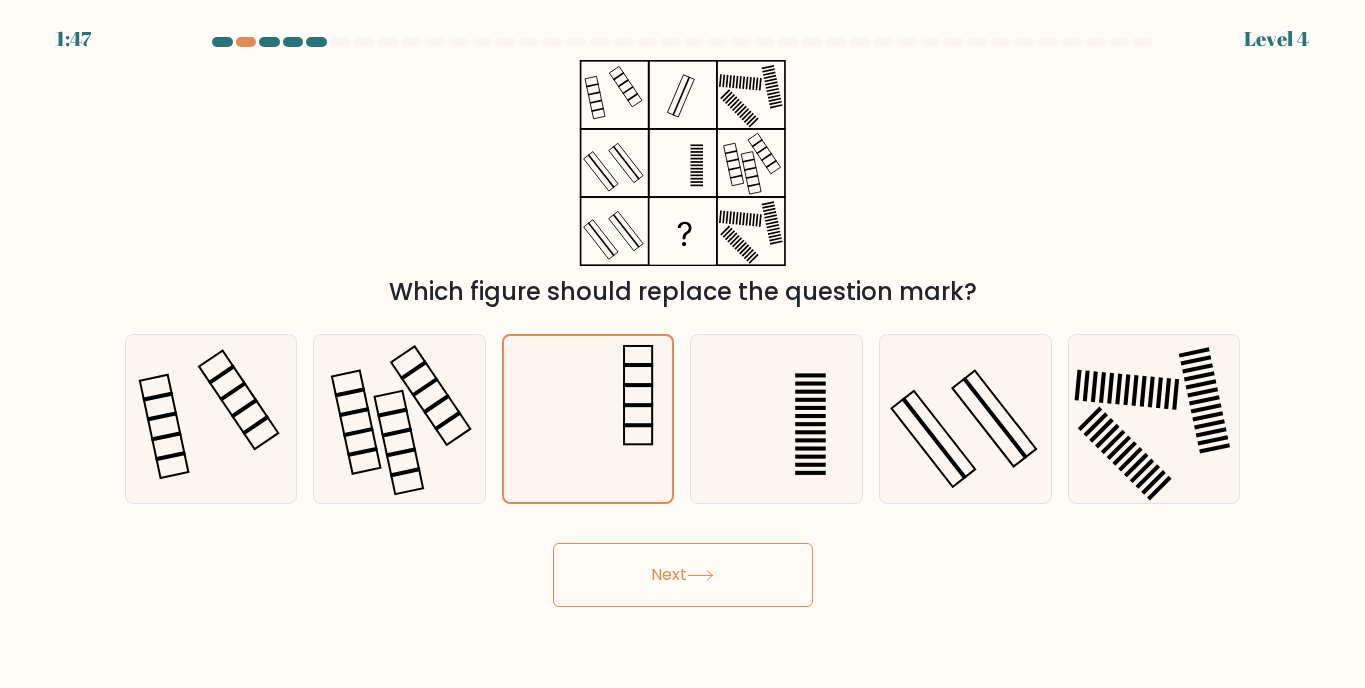 click 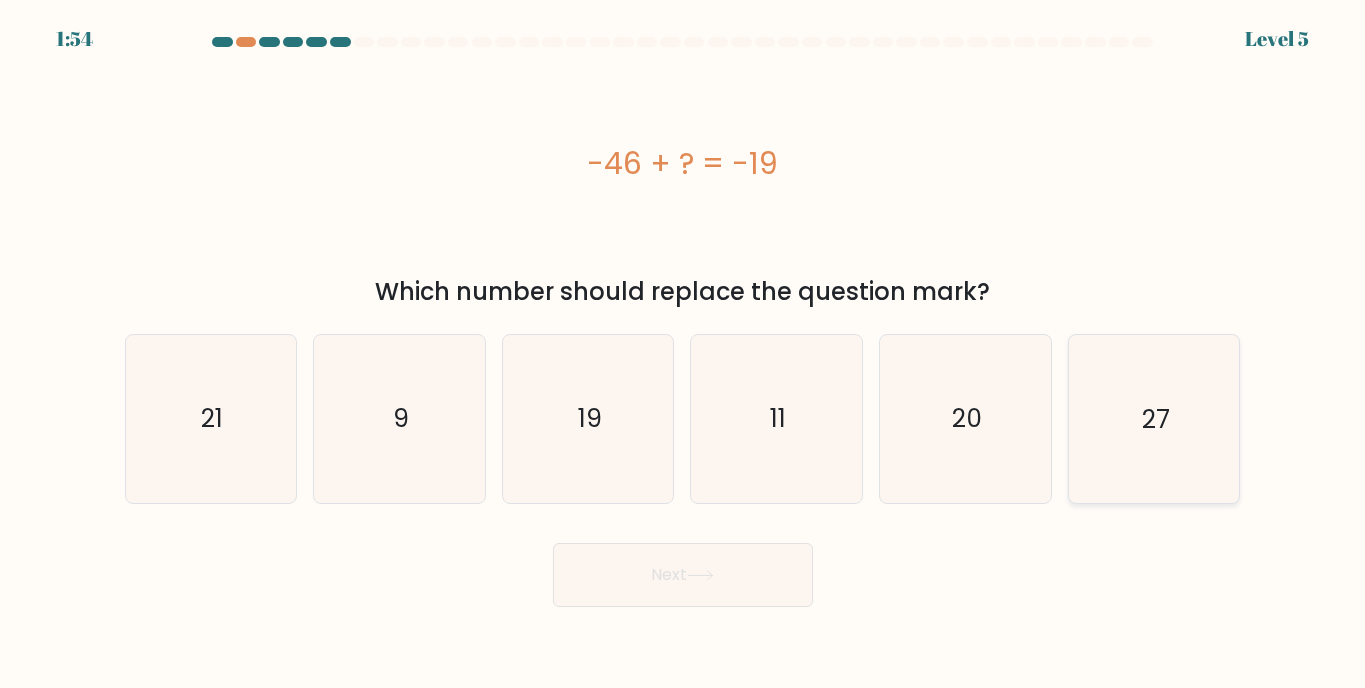 click on "27" 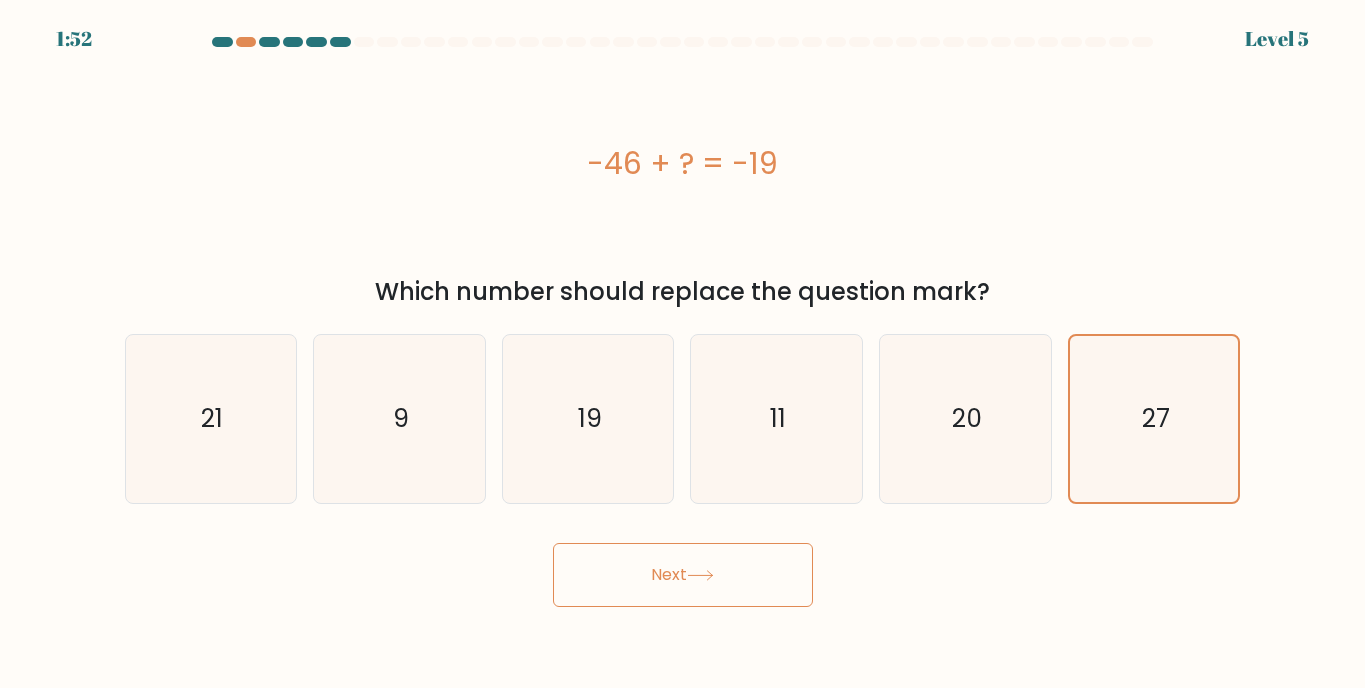 click 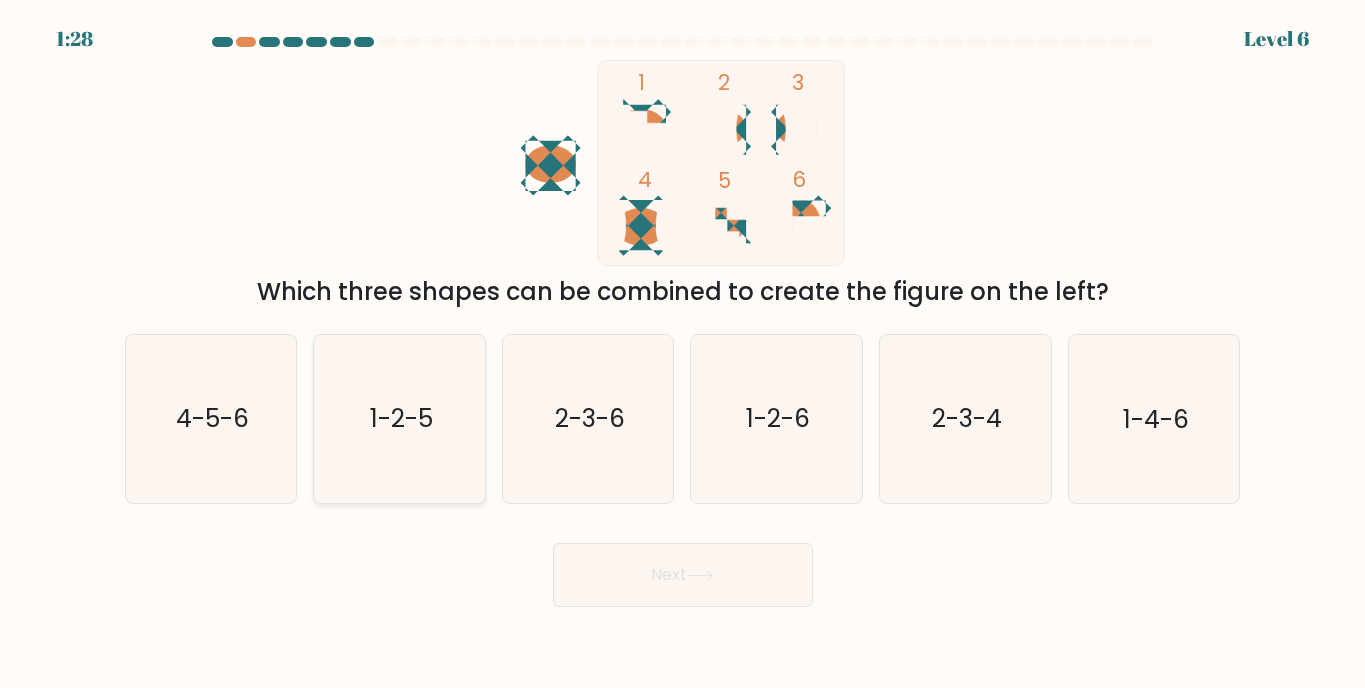 click on "1-2-5" 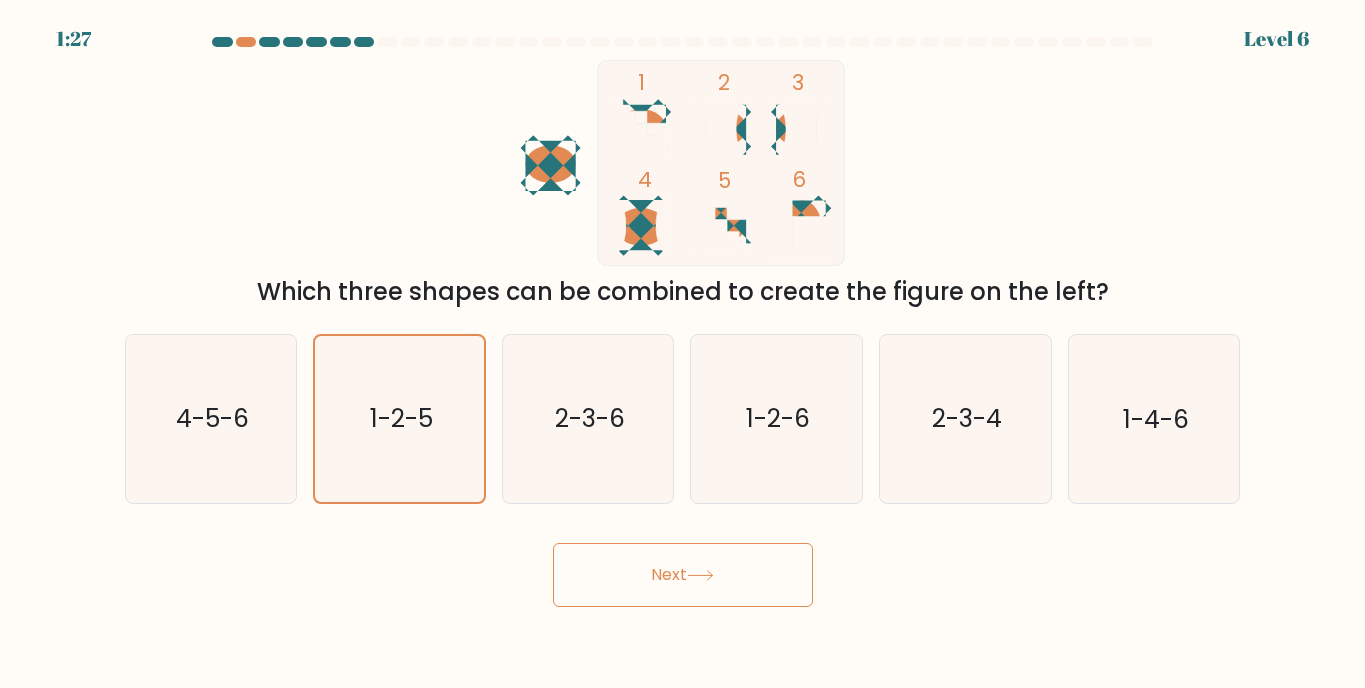 click on "Next" at bounding box center [683, 575] 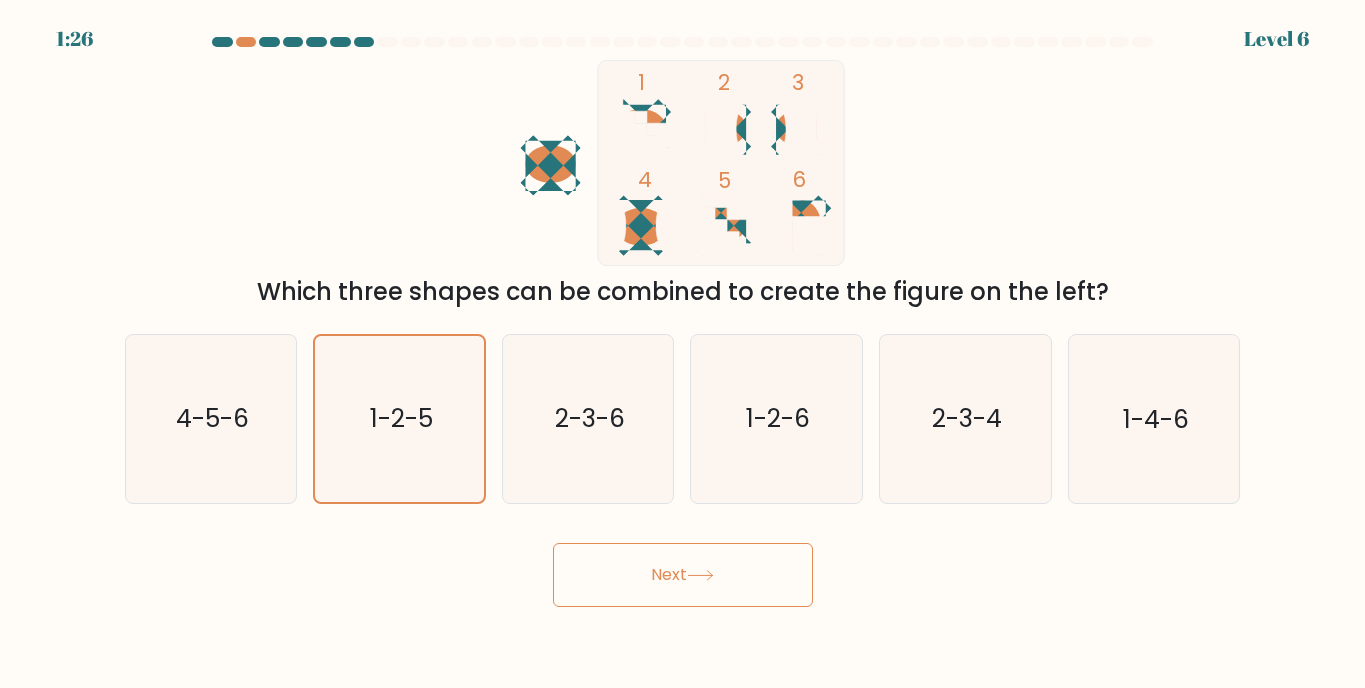 click on "Next" at bounding box center [683, 575] 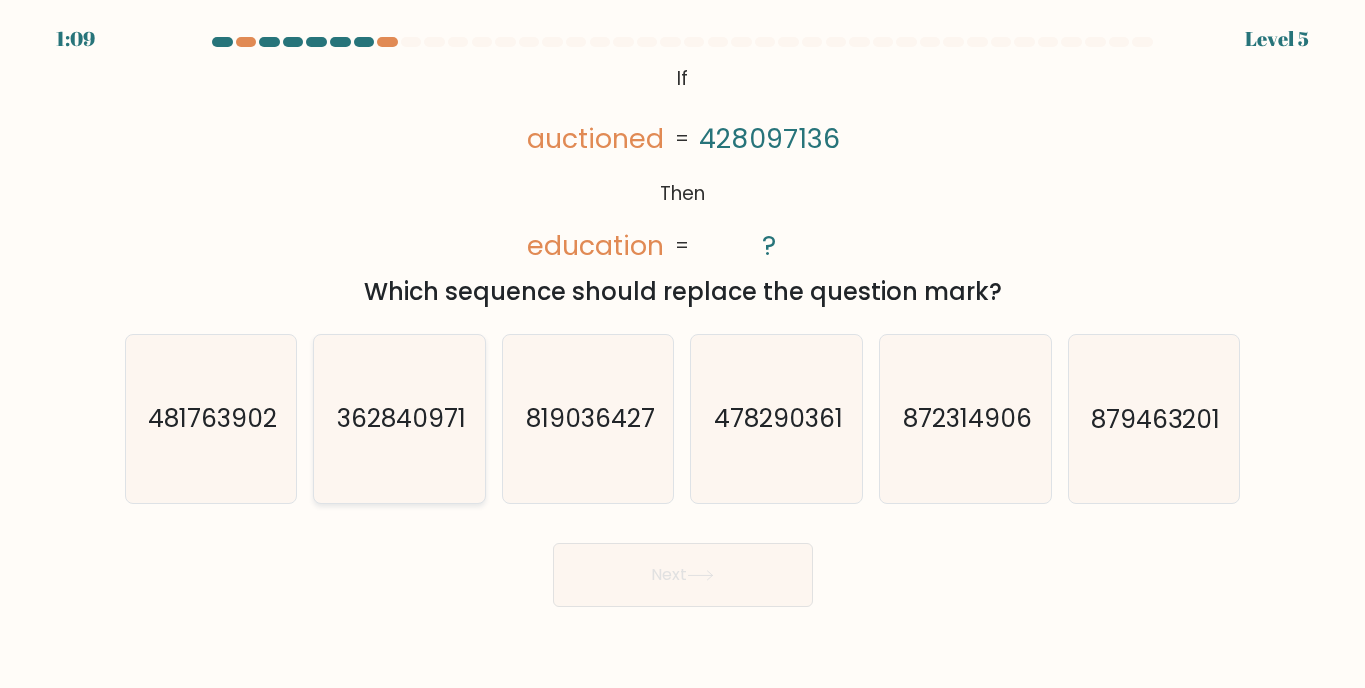 click on "362840971" 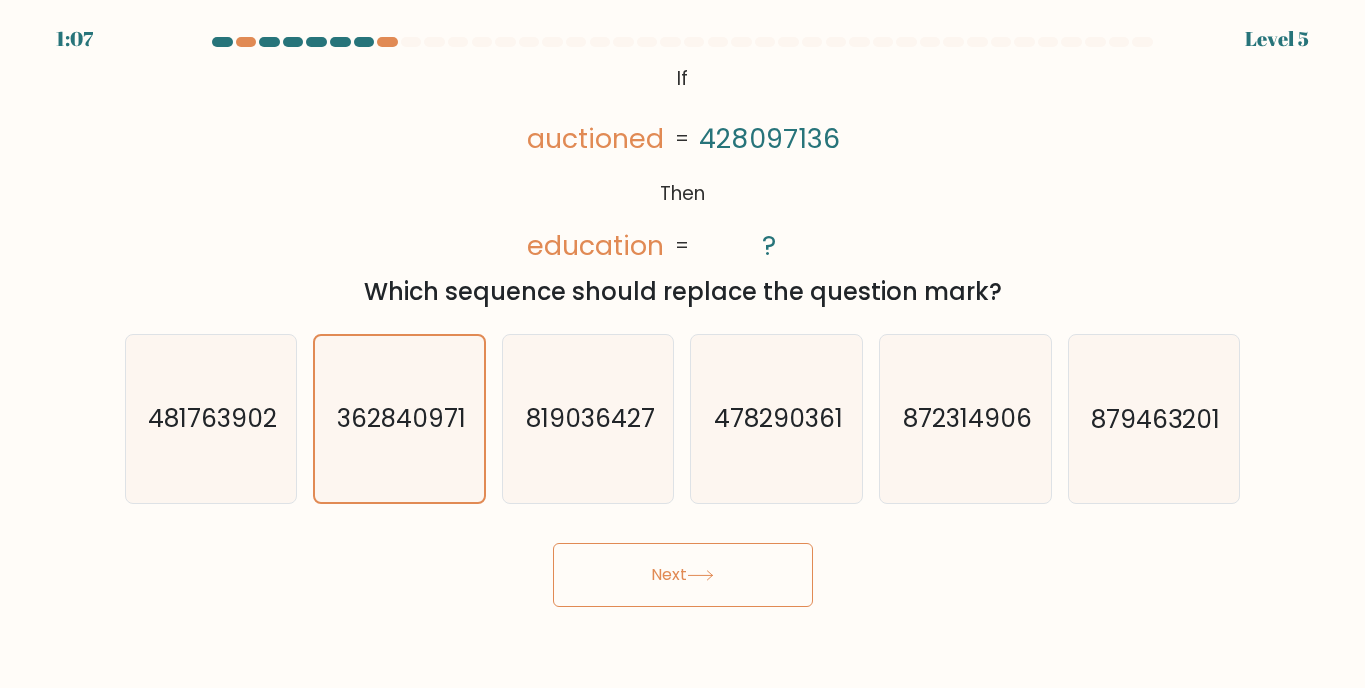 click on "Next" at bounding box center (683, 575) 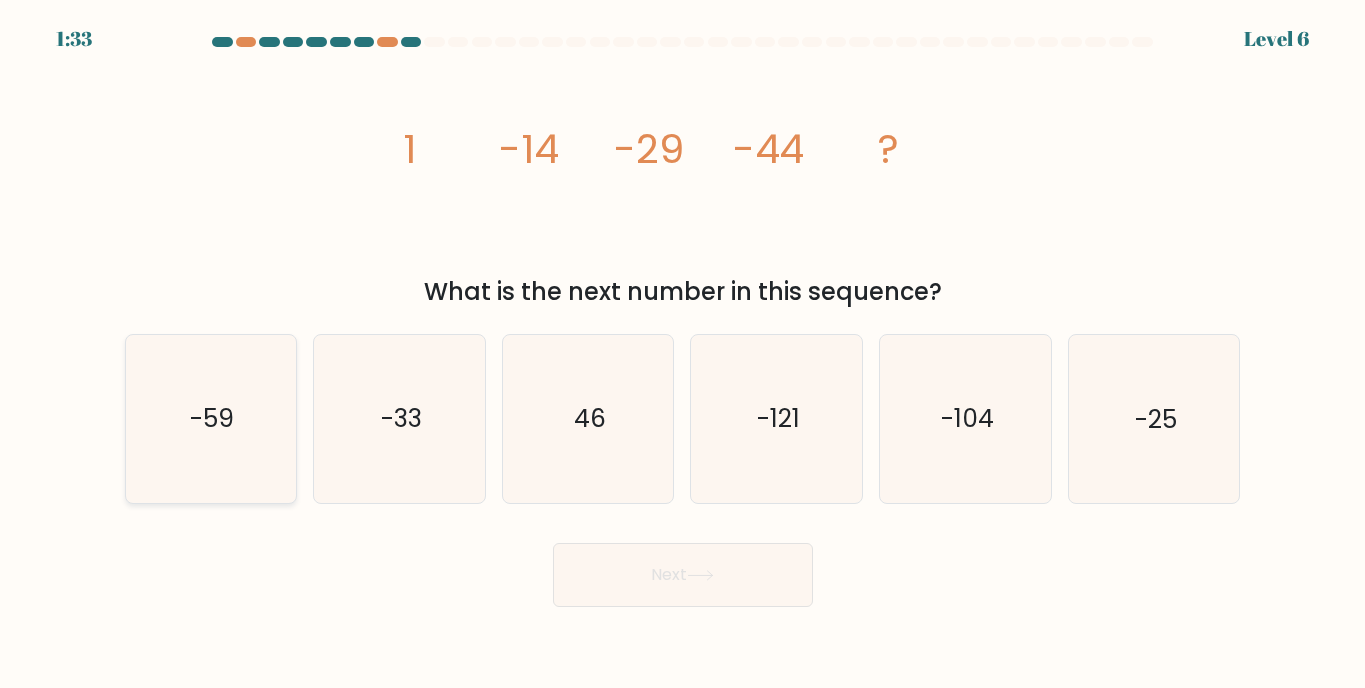 click on "-59" 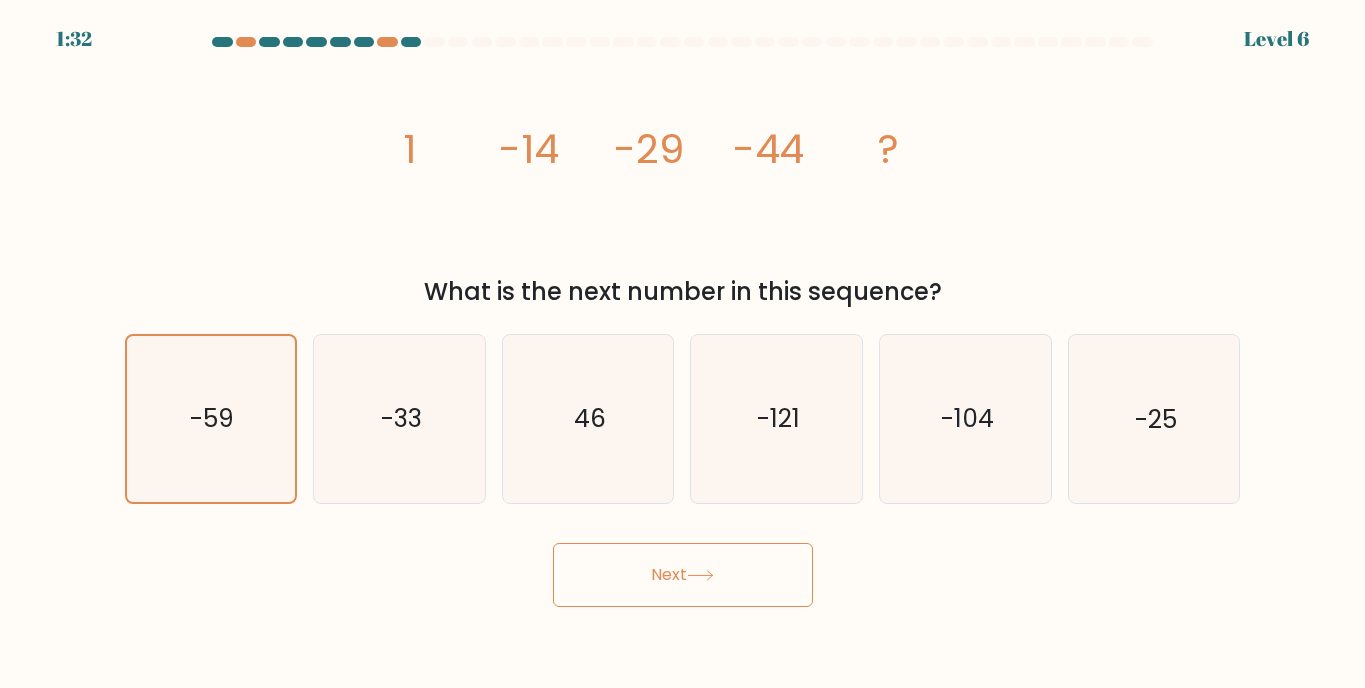 click on "Next" at bounding box center [683, 575] 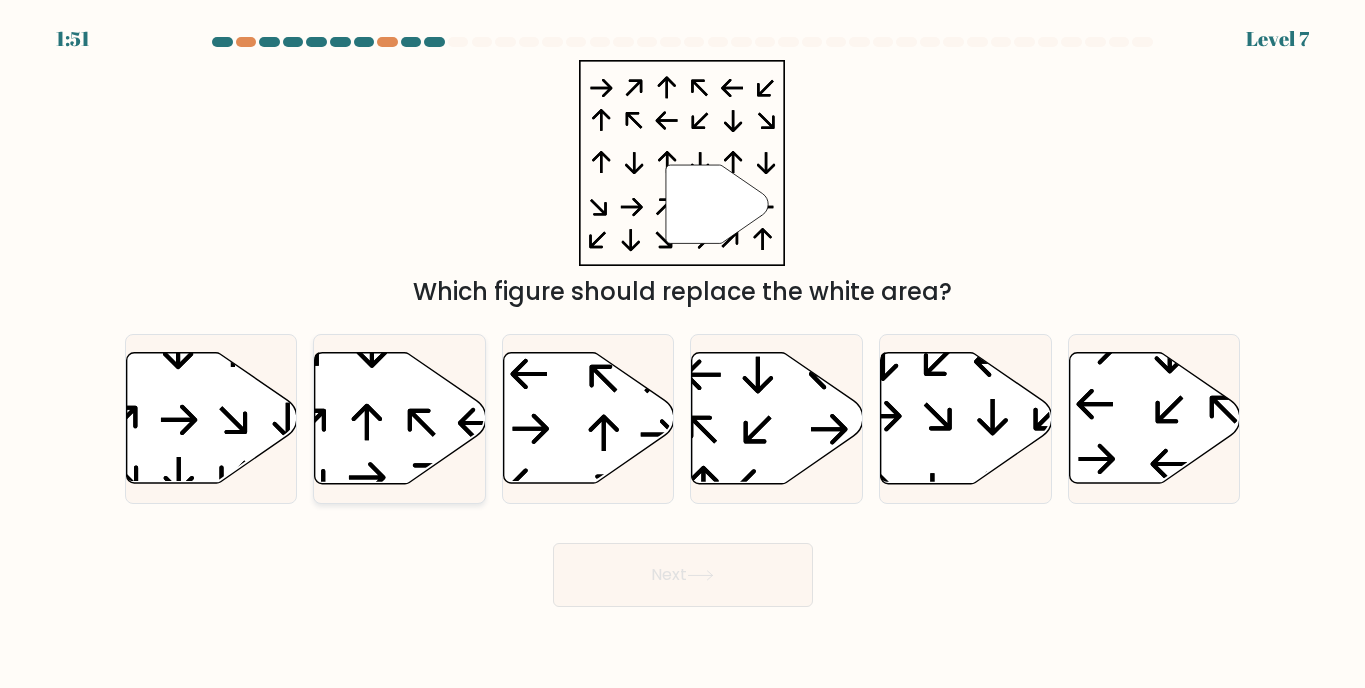 click 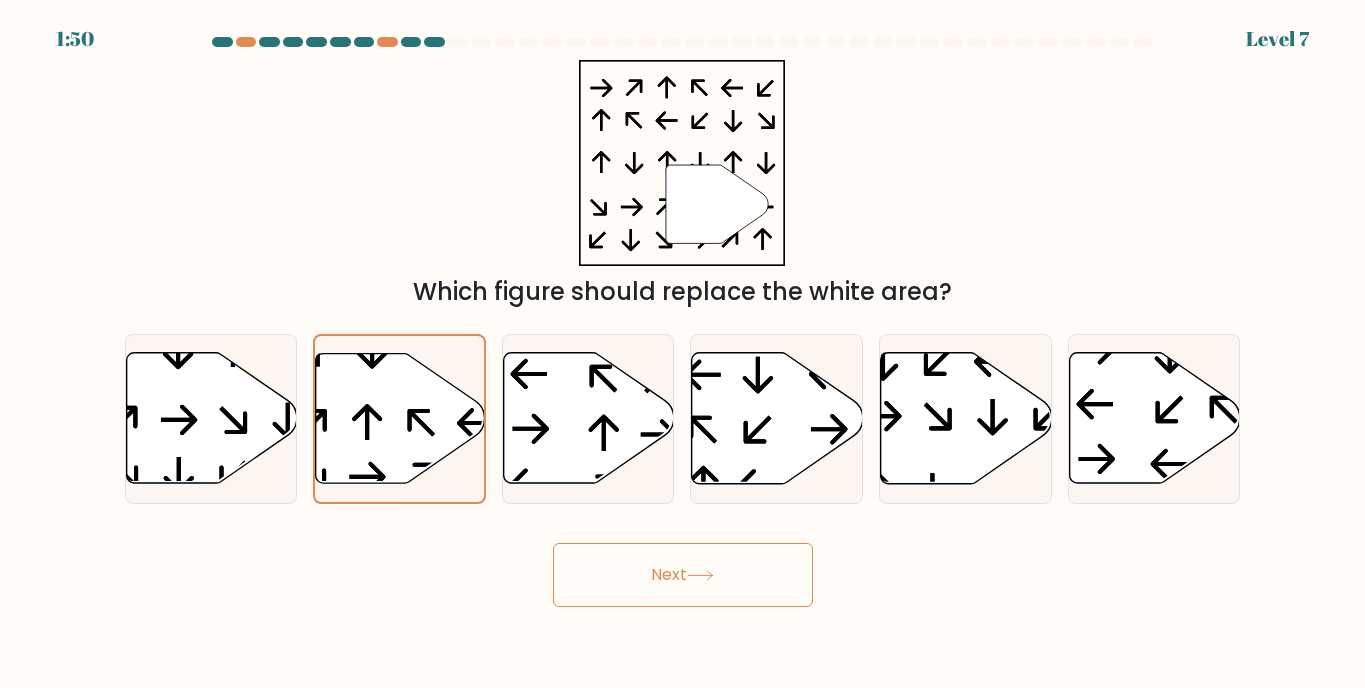 click on "Next" at bounding box center (683, 575) 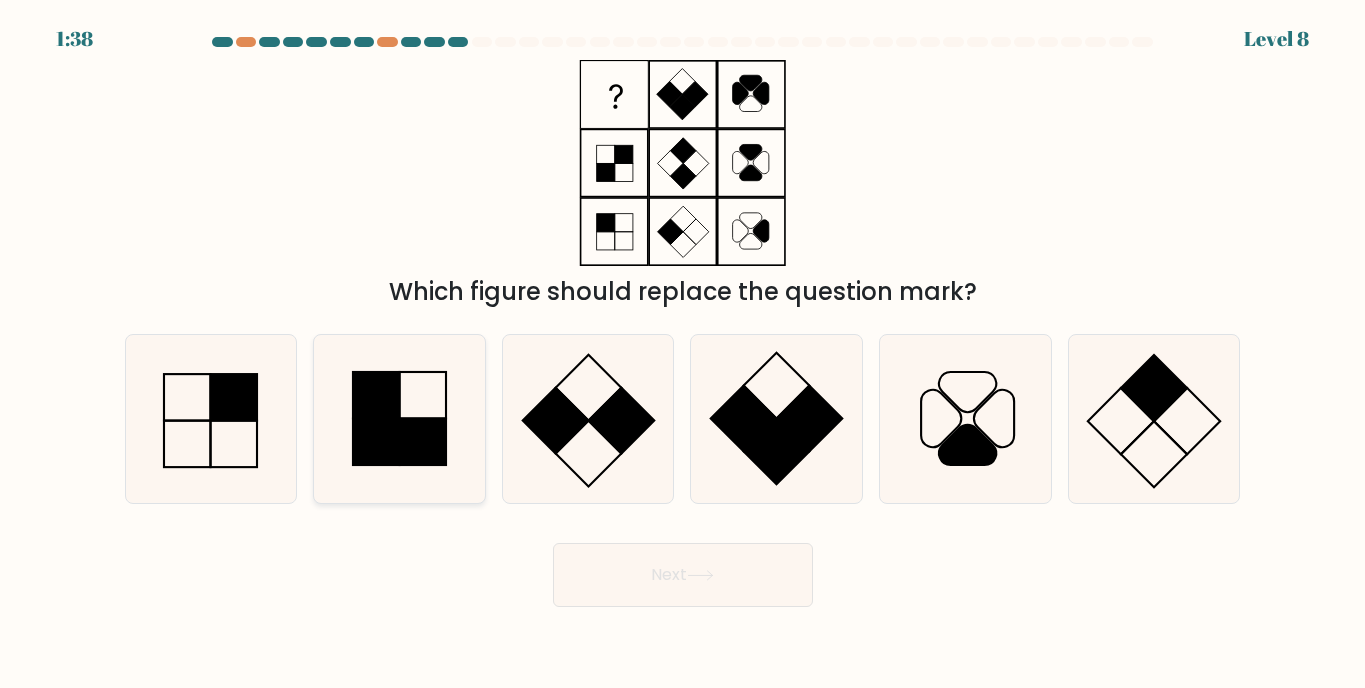 click 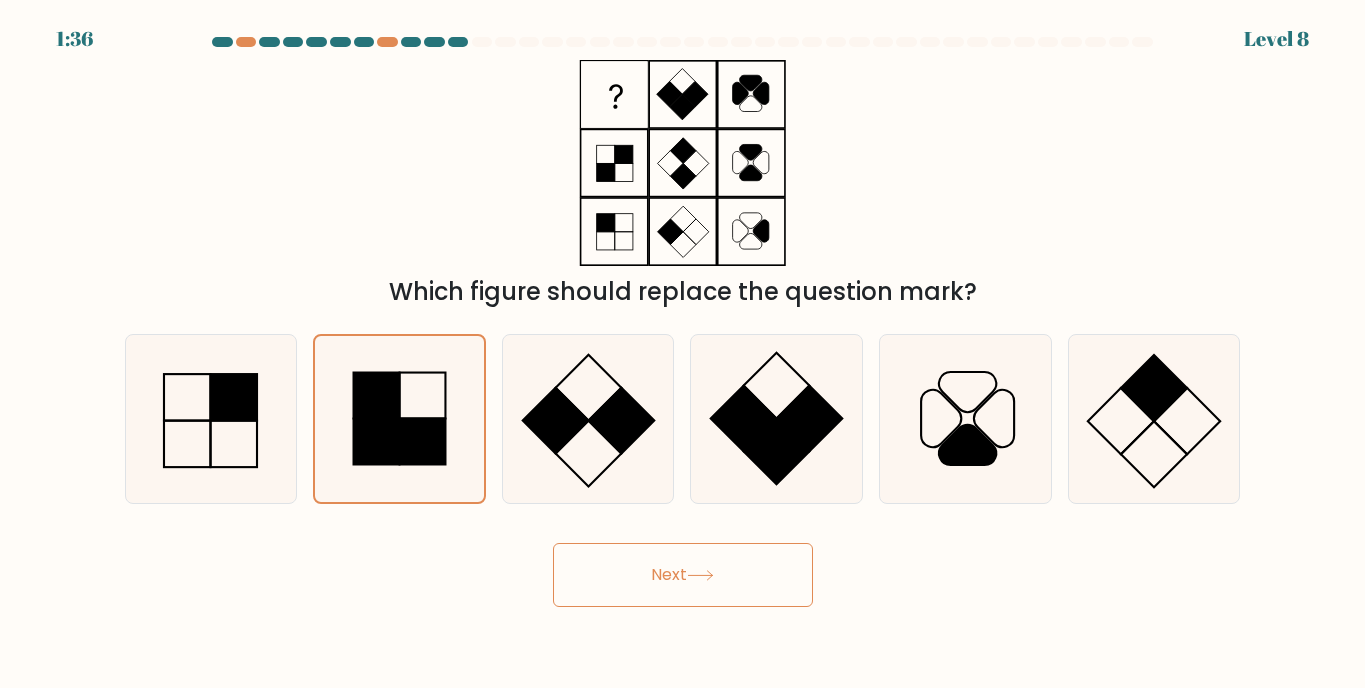 click on "Next" at bounding box center (683, 575) 